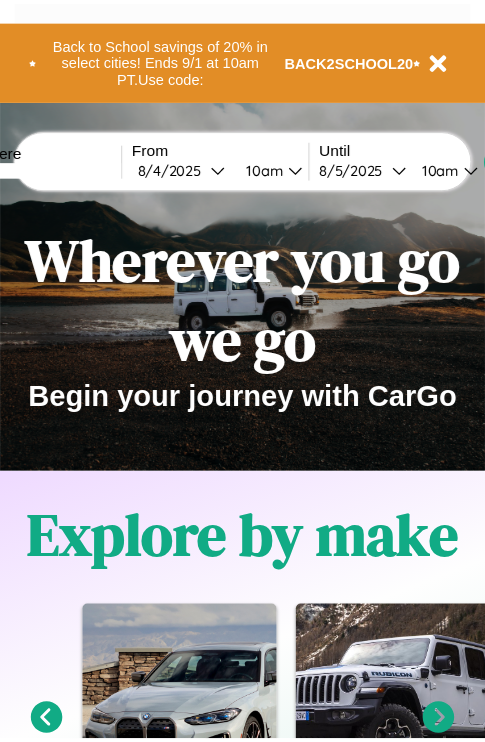 scroll, scrollTop: 0, scrollLeft: 0, axis: both 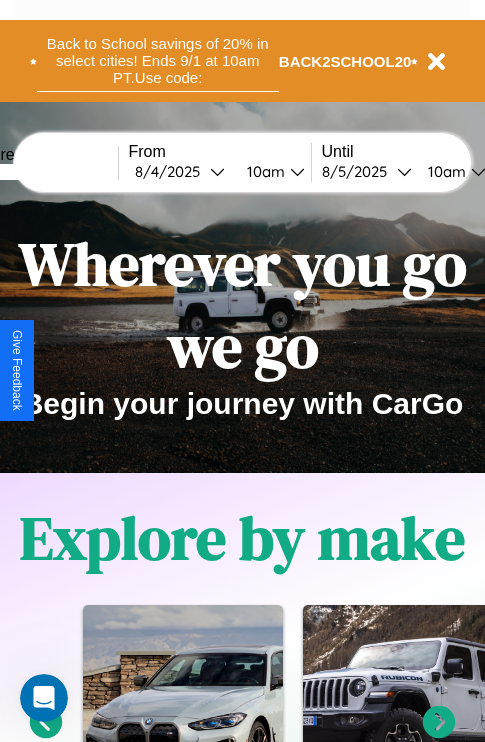 click on "Back to School savings of 20% in select cities! Ends 9/1 at 10am PT.  Use code:" at bounding box center (158, 61) 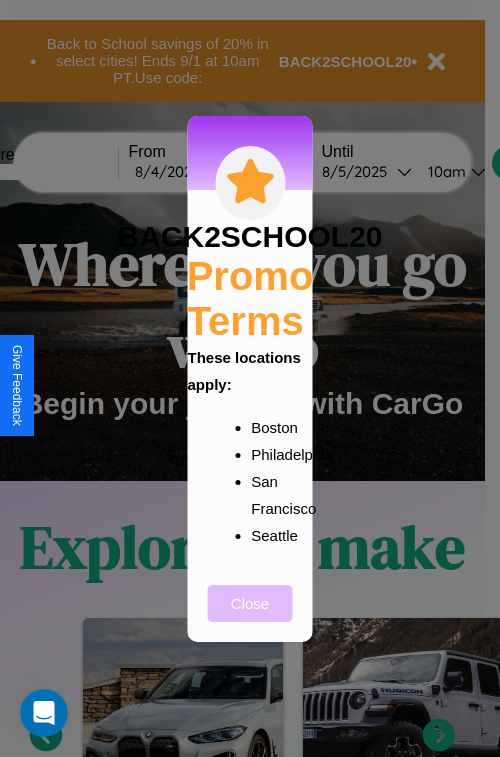 click on "Close" at bounding box center (250, 603) 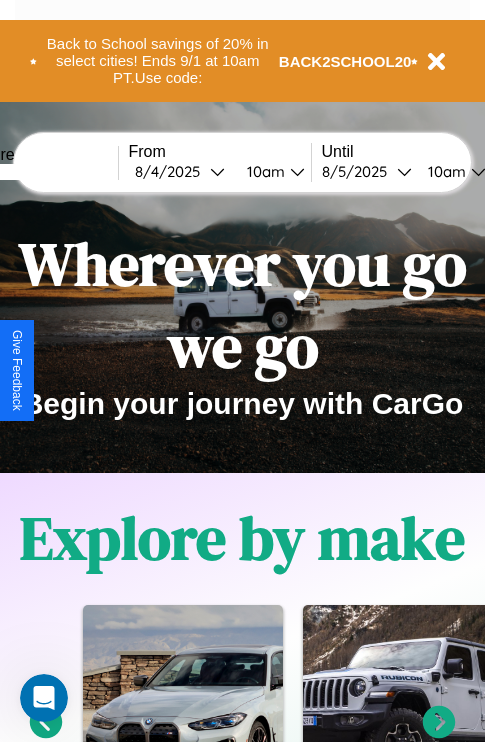 click at bounding box center (43, 172) 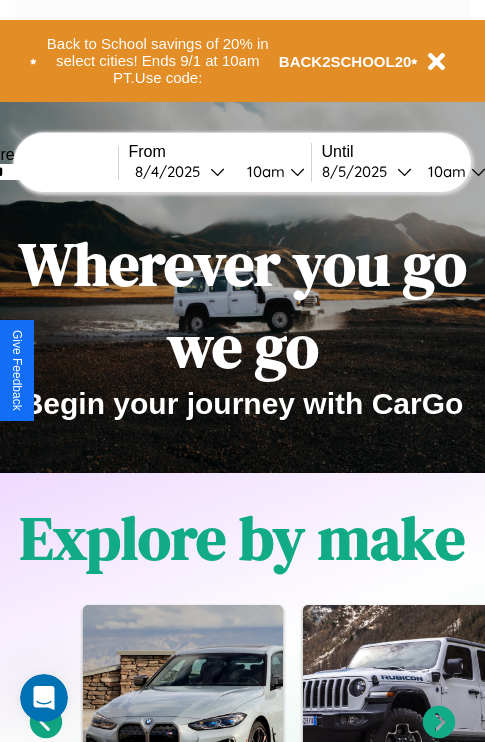 type on "******" 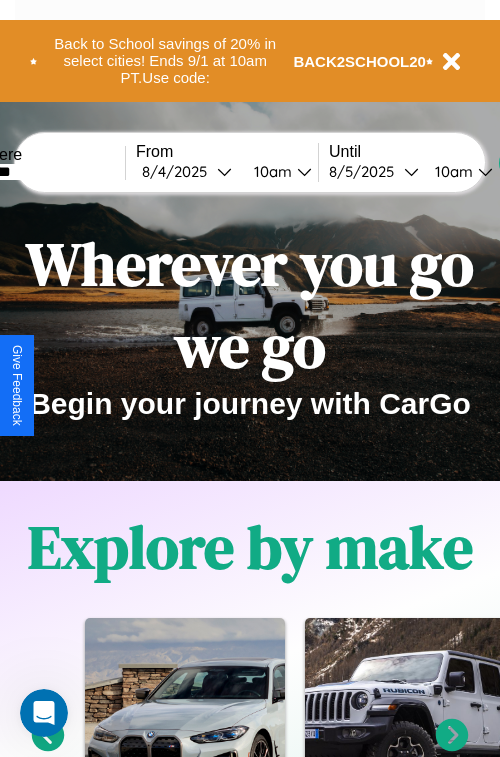 select on "*" 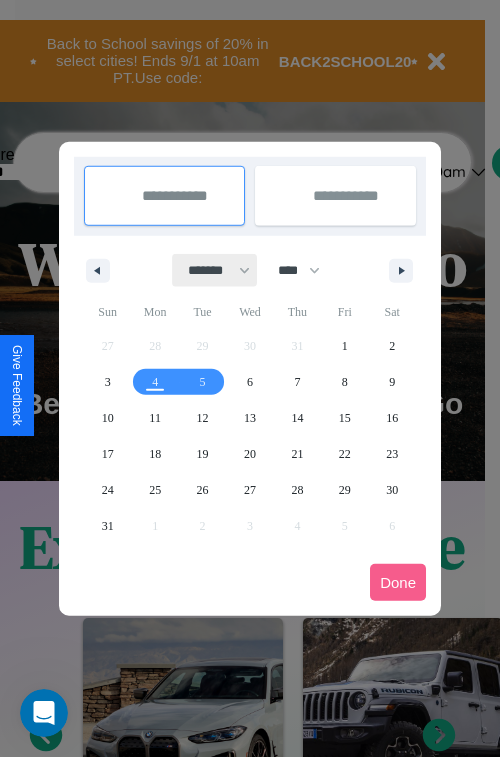 click on "******* ******** ***** ***** *** **** **** ****** ********* ******* ******** ********" at bounding box center (215, 270) 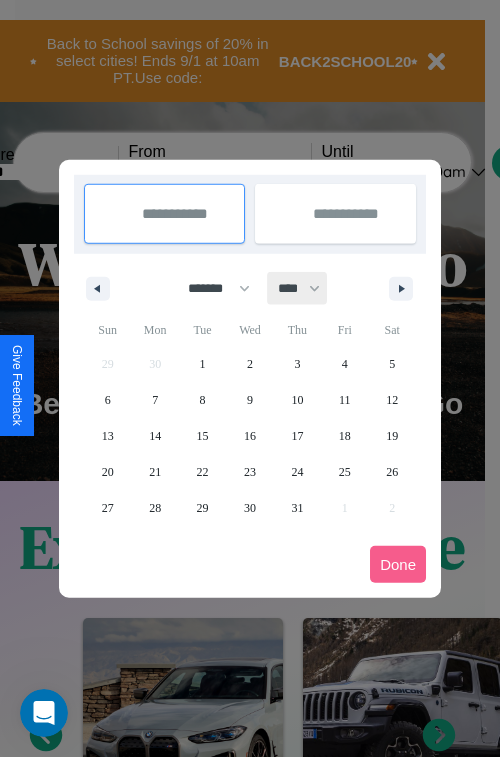 click on "**** **** **** **** **** **** **** **** **** **** **** **** **** **** **** **** **** **** **** **** **** **** **** **** **** **** **** **** **** **** **** **** **** **** **** **** **** **** **** **** **** **** **** **** **** **** **** **** **** **** **** **** **** **** **** **** **** **** **** **** **** **** **** **** **** **** **** **** **** **** **** **** **** **** **** **** **** **** **** **** **** **** **** **** **** **** **** **** **** **** **** **** **** **** **** **** **** **** **** **** **** **** **** **** **** **** **** **** **** **** **** **** **** **** **** **** **** **** **** **** ****" at bounding box center [298, 288] 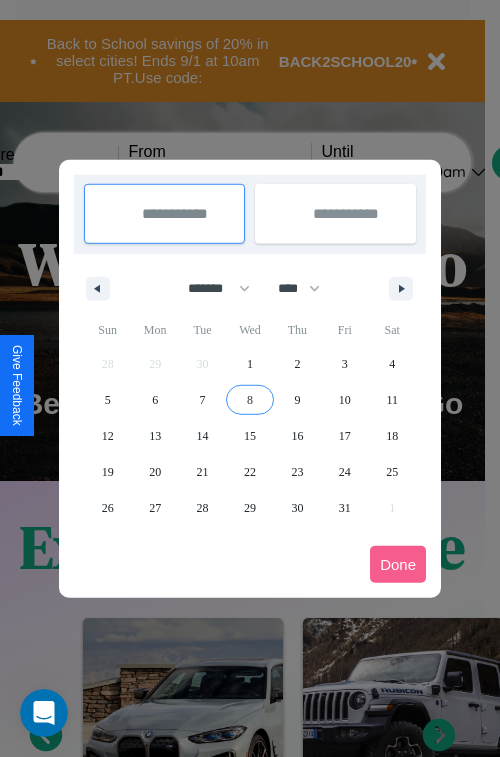 click on "8" at bounding box center (250, 400) 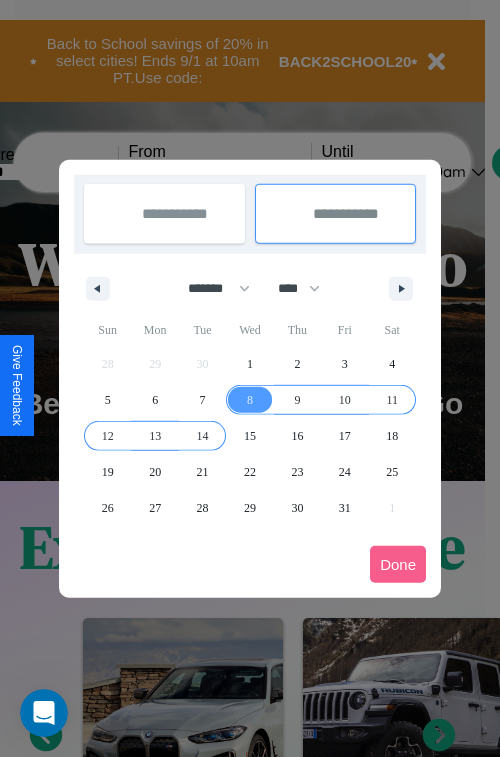 click on "14" at bounding box center [203, 436] 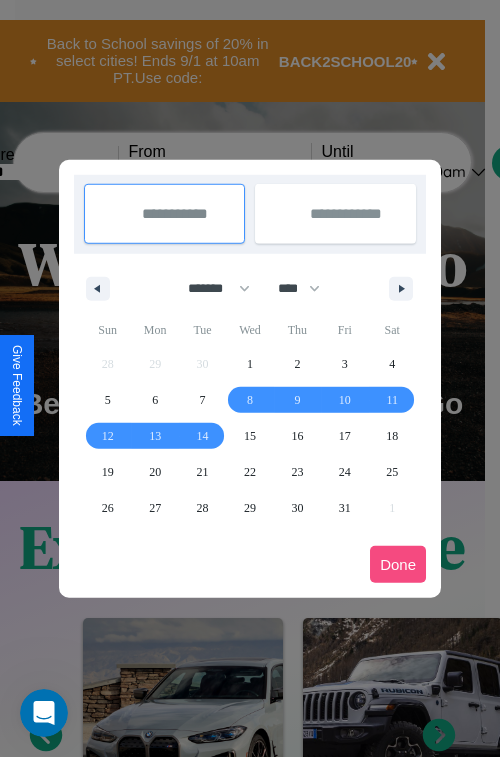 click on "Done" at bounding box center [398, 564] 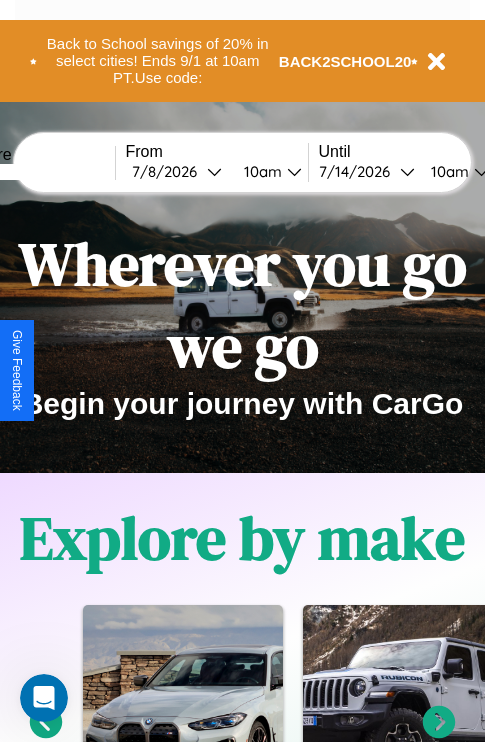 scroll, scrollTop: 0, scrollLeft: 71, axis: horizontal 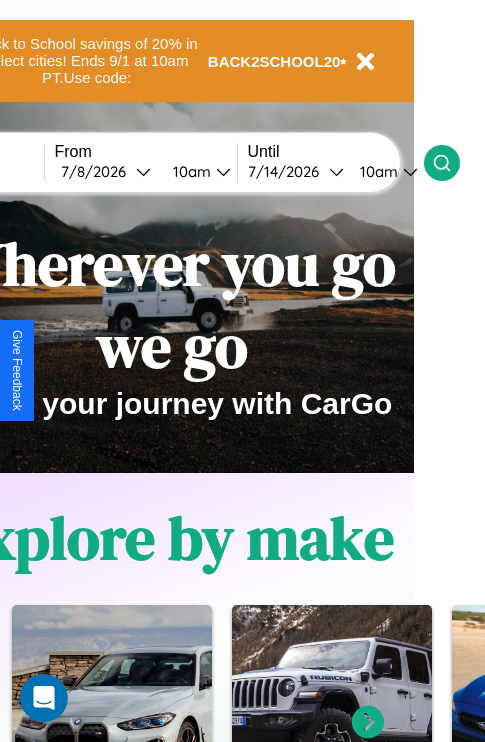 click 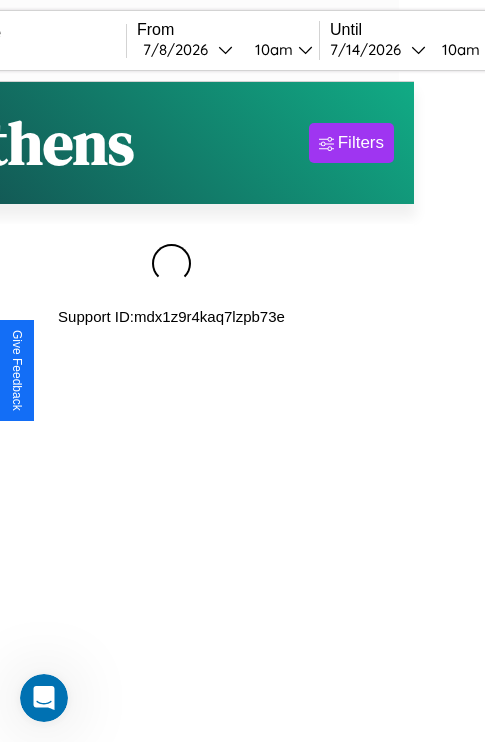 scroll, scrollTop: 0, scrollLeft: 0, axis: both 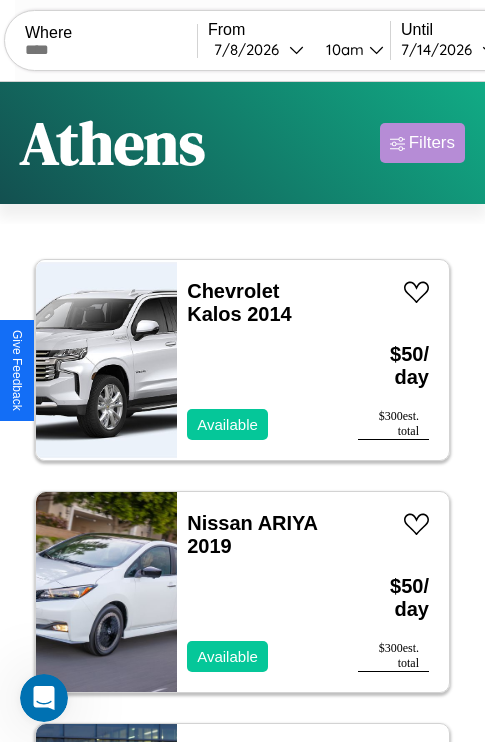click on "Filters" at bounding box center [432, 143] 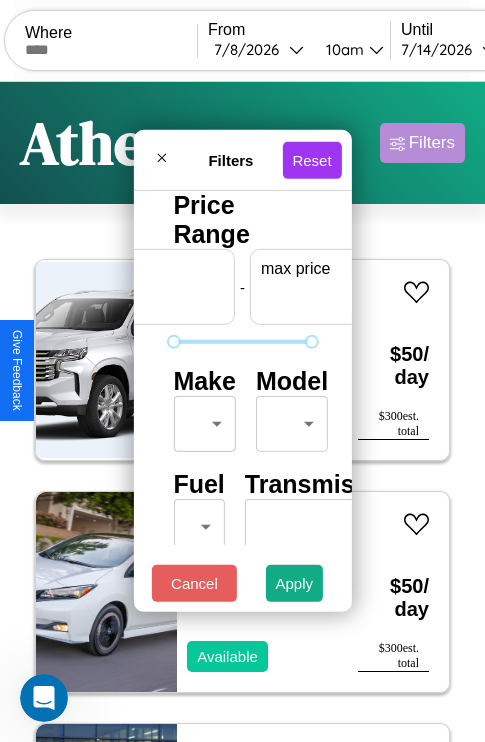 scroll, scrollTop: 0, scrollLeft: 124, axis: horizontal 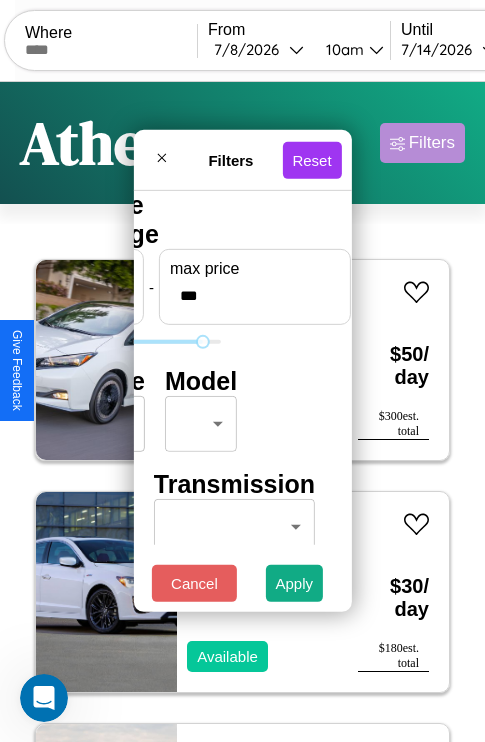 type on "***" 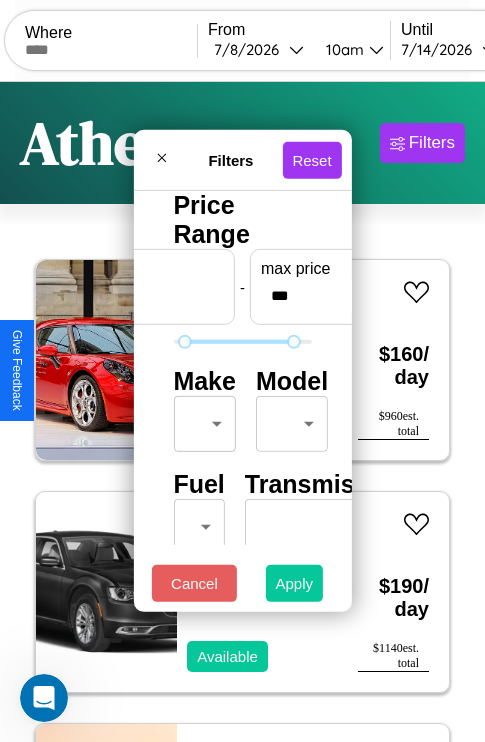 type on "**" 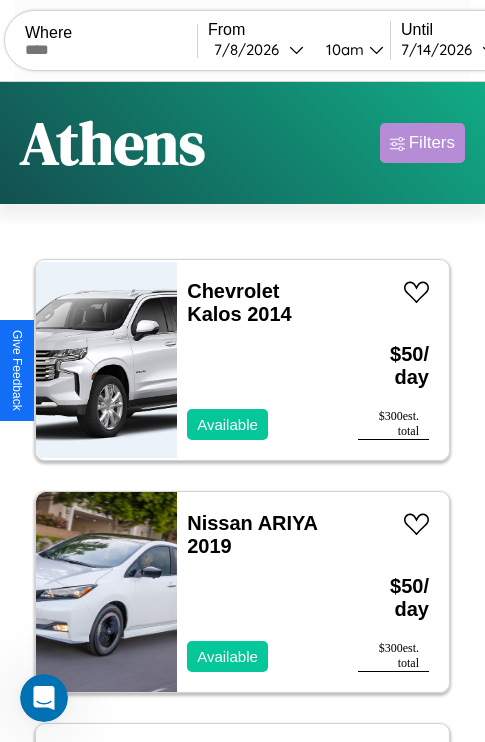 click on "Filters" at bounding box center (432, 143) 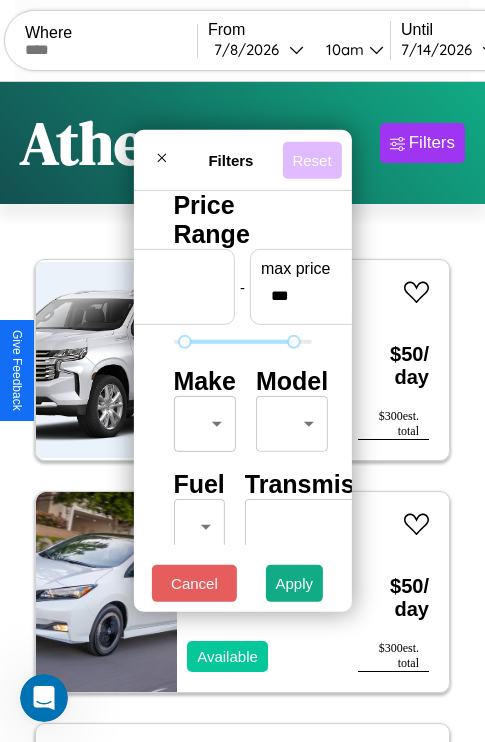 click on "Reset" at bounding box center [311, 159] 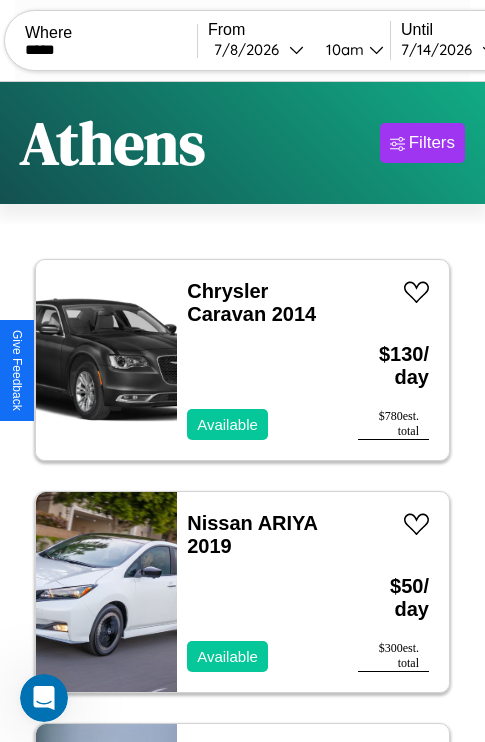 type on "*****" 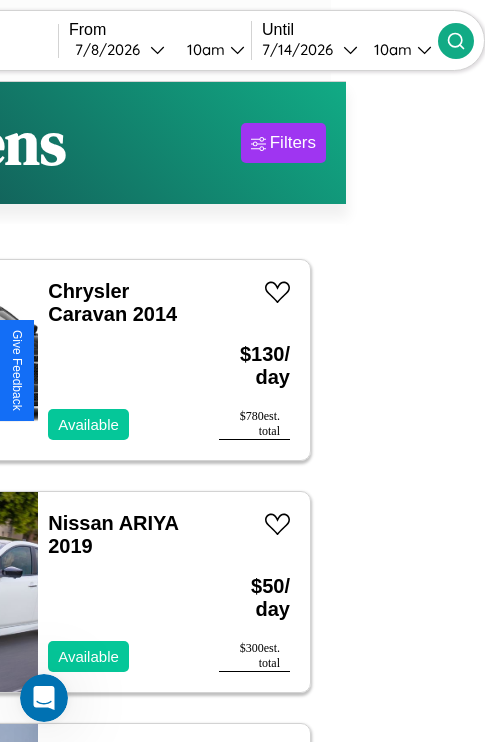 click 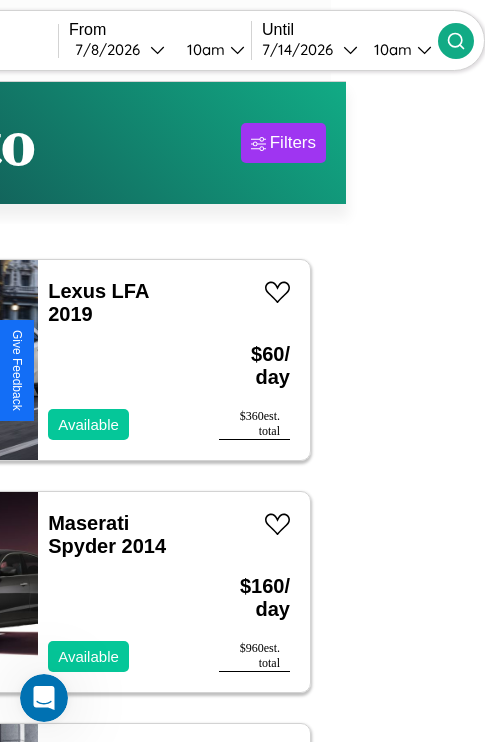 scroll, scrollTop: 95, scrollLeft: 35, axis: both 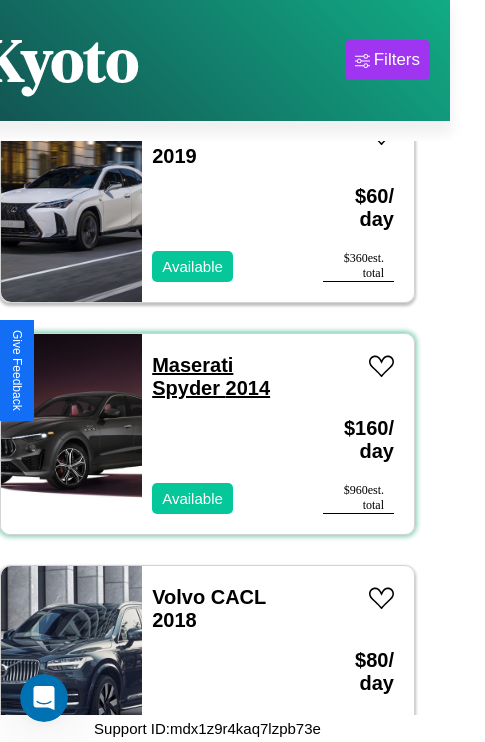 click on "Maserati   Spyder   2014" at bounding box center [211, 376] 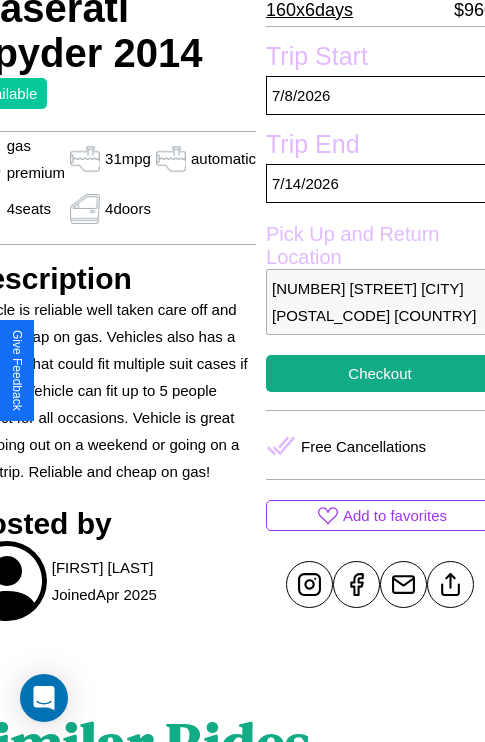 scroll, scrollTop: 496, scrollLeft: 107, axis: both 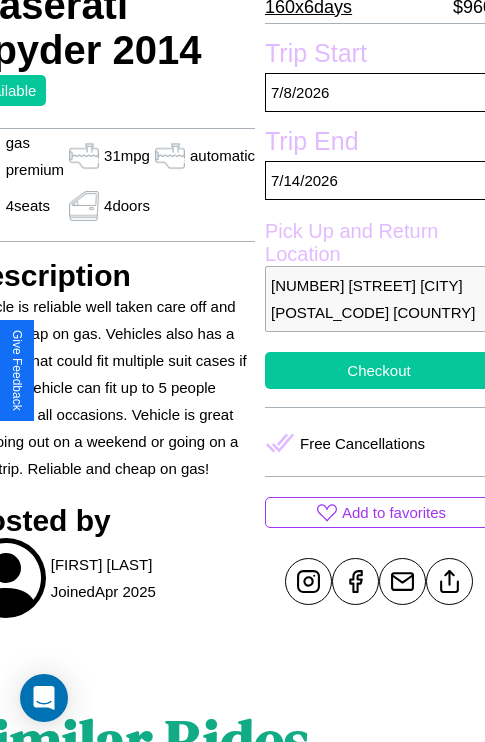 click on "Checkout" at bounding box center (379, 370) 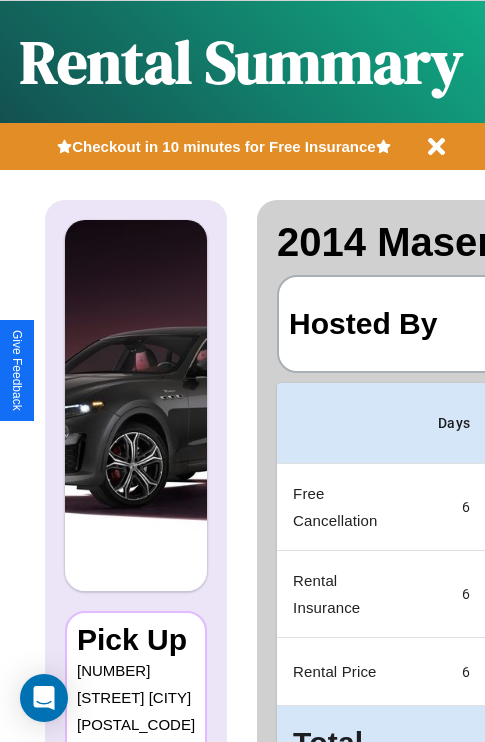 scroll, scrollTop: 0, scrollLeft: 378, axis: horizontal 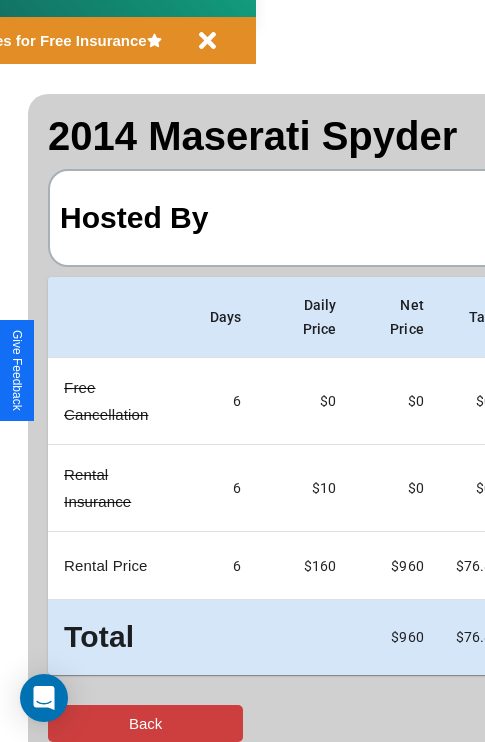 click on "Back" at bounding box center [145, 723] 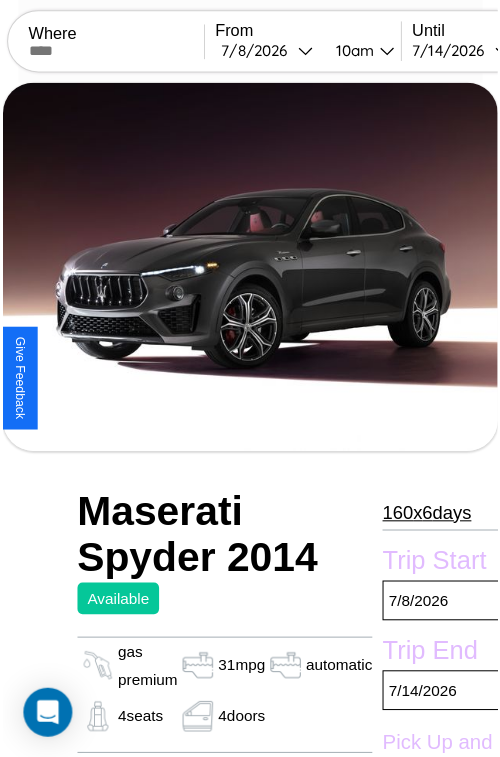 scroll, scrollTop: 218, scrollLeft: 107, axis: both 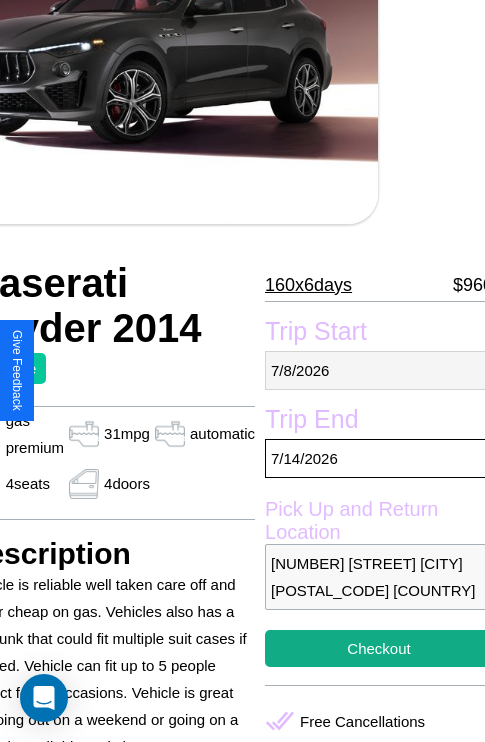 click on "[DATE]" at bounding box center [379, 370] 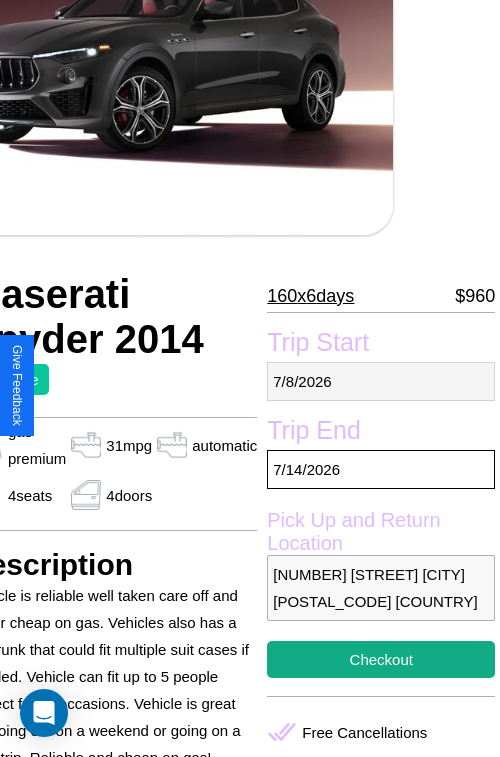 select on "*" 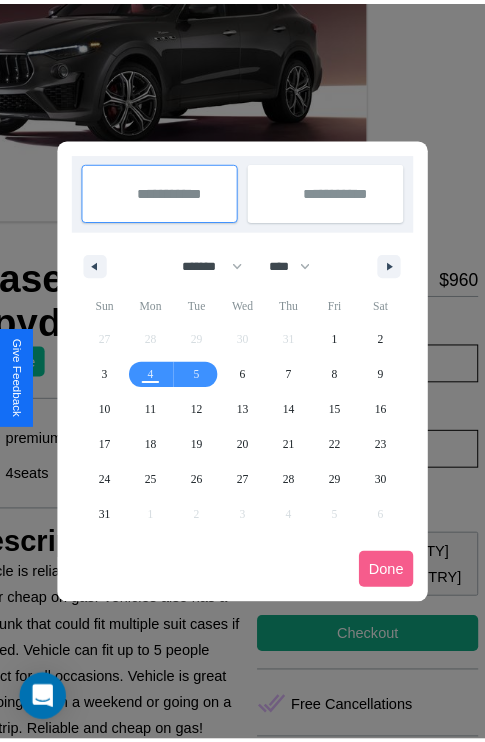 scroll, scrollTop: 0, scrollLeft: 107, axis: horizontal 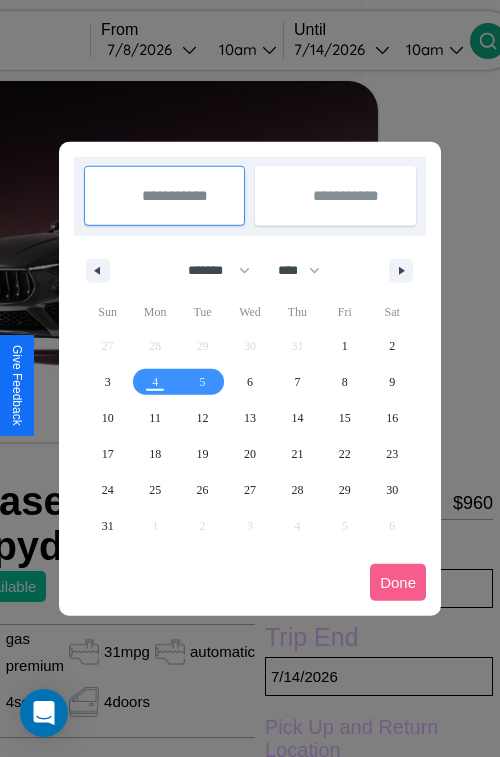 click at bounding box center [250, 378] 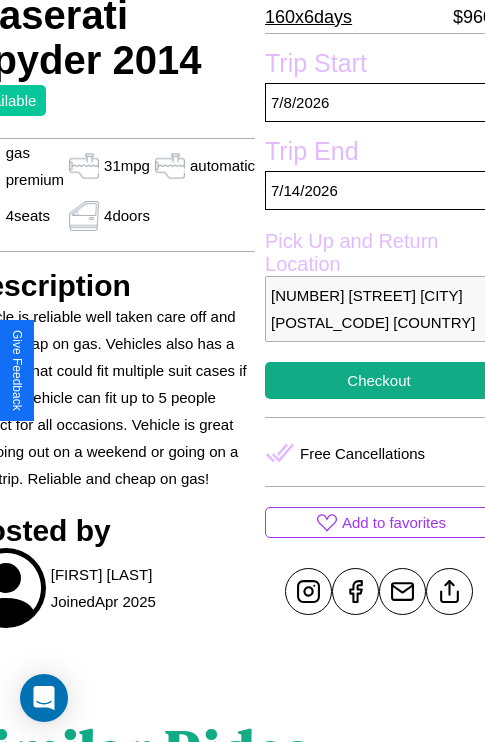scroll, scrollTop: 496, scrollLeft: 107, axis: both 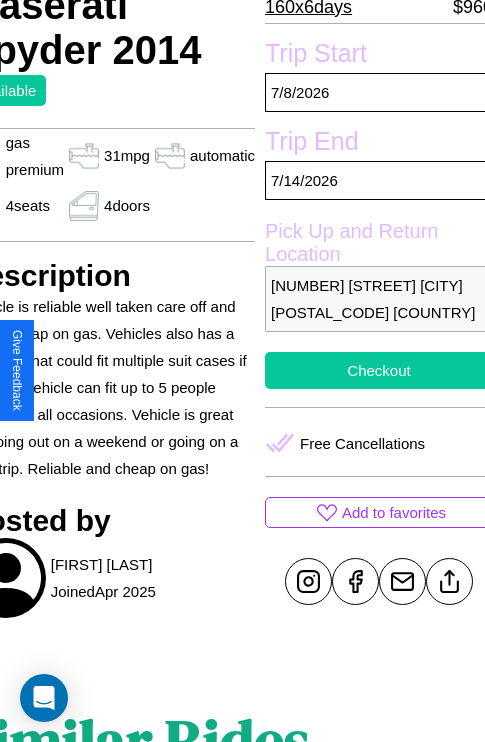 click on "Checkout" at bounding box center [379, 370] 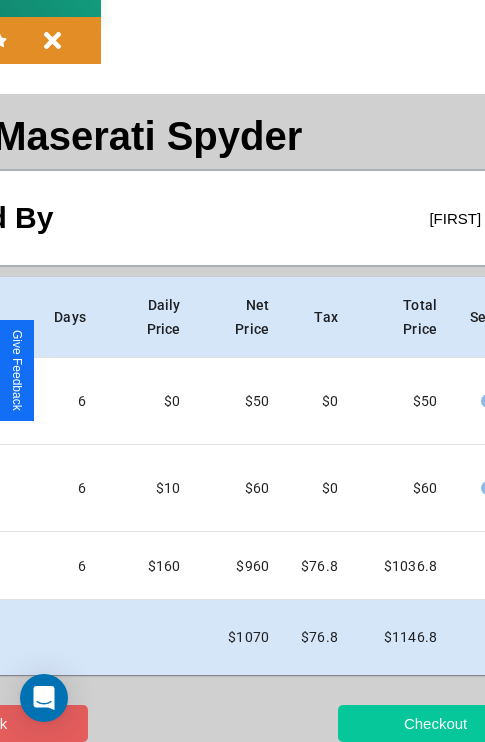 click on "Checkout" at bounding box center [435, 723] 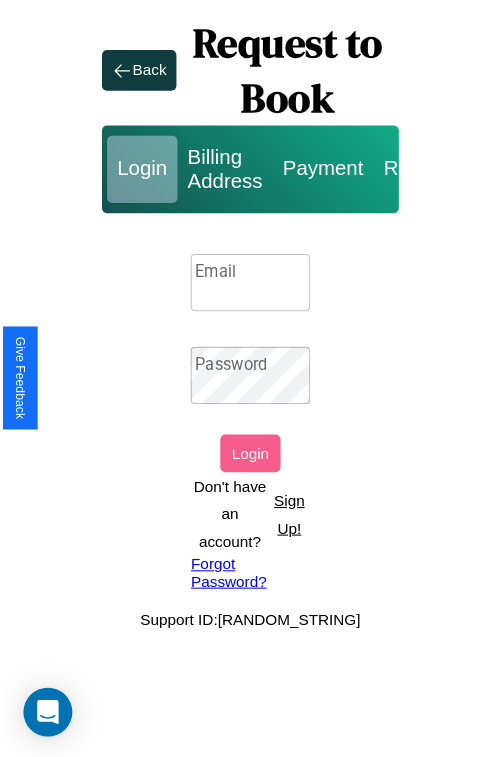 scroll, scrollTop: 0, scrollLeft: 0, axis: both 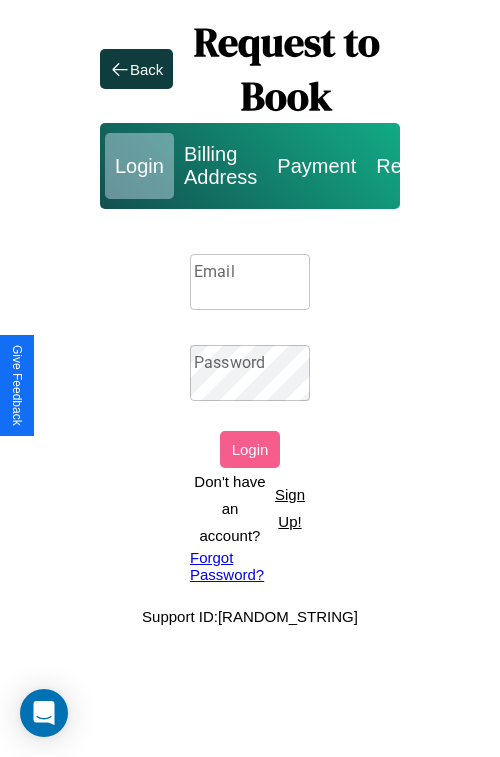 click on "Sign Up!" at bounding box center [290, 508] 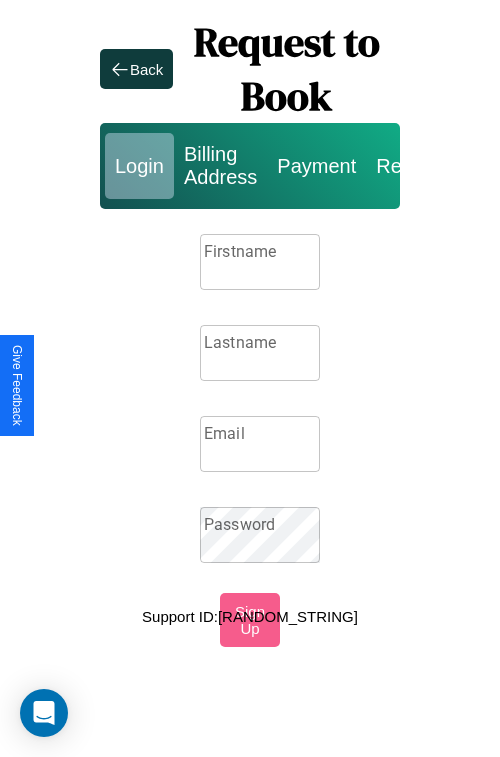 click on "Firstname" at bounding box center [260, 262] 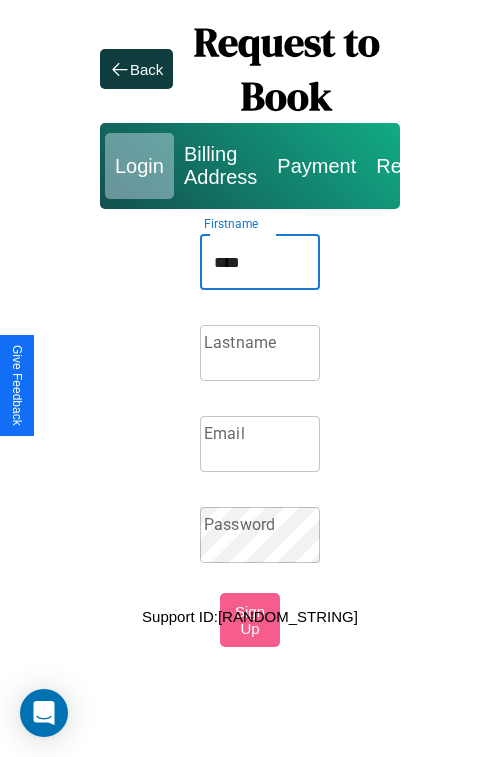 type on "****" 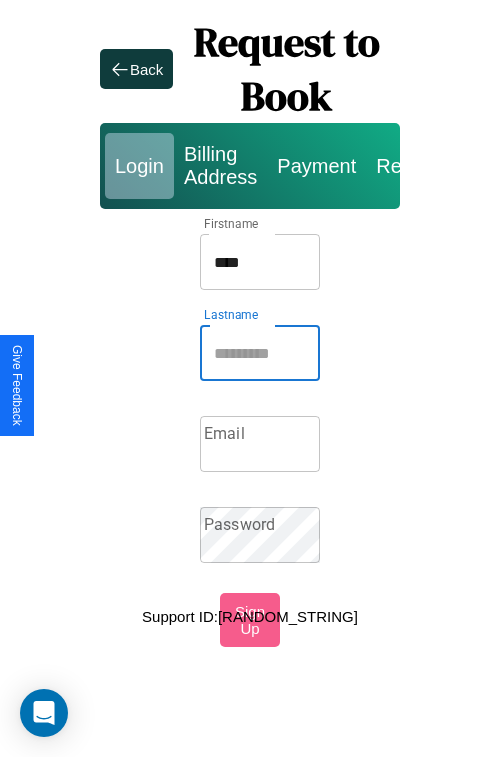 click on "Lastname" at bounding box center (260, 353) 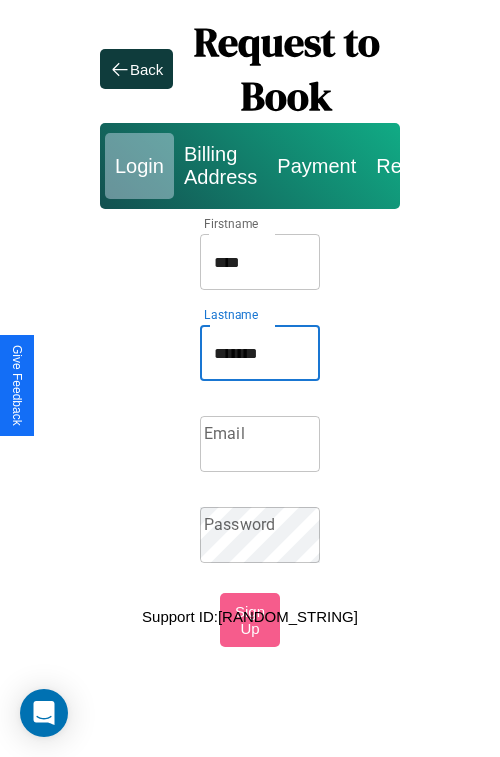 type on "*******" 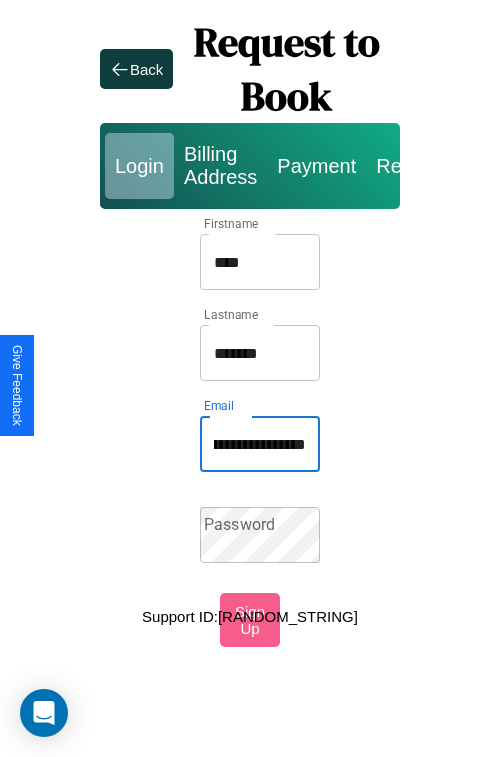 scroll, scrollTop: 0, scrollLeft: 74, axis: horizontal 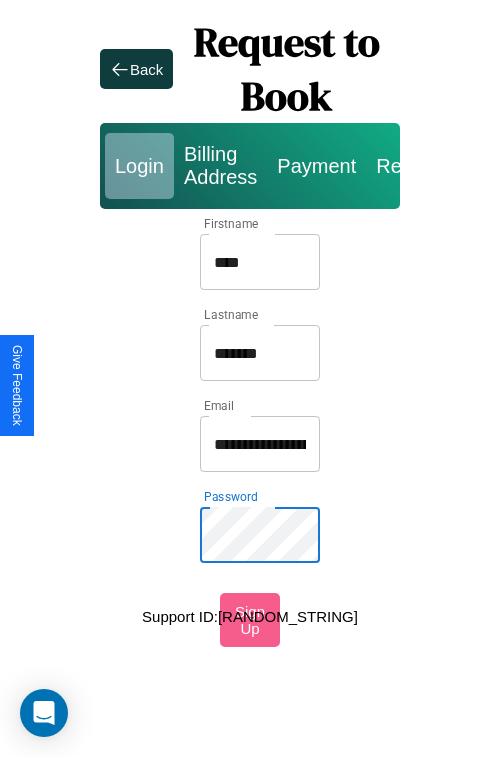 click on "****" at bounding box center [260, 262] 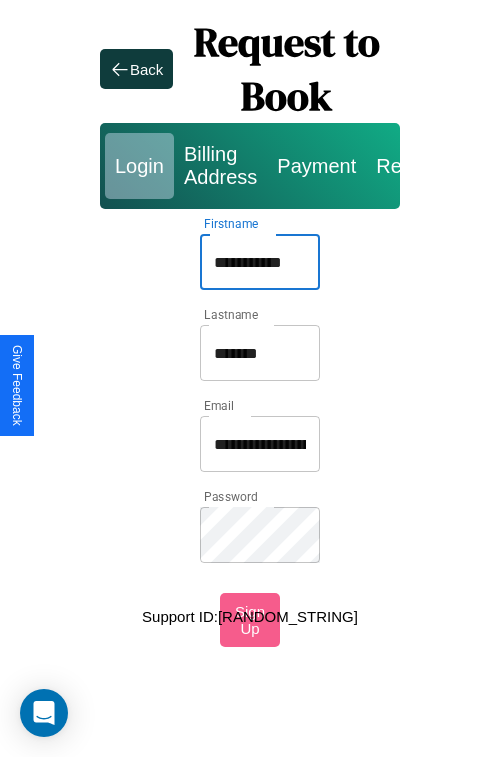 type on "**********" 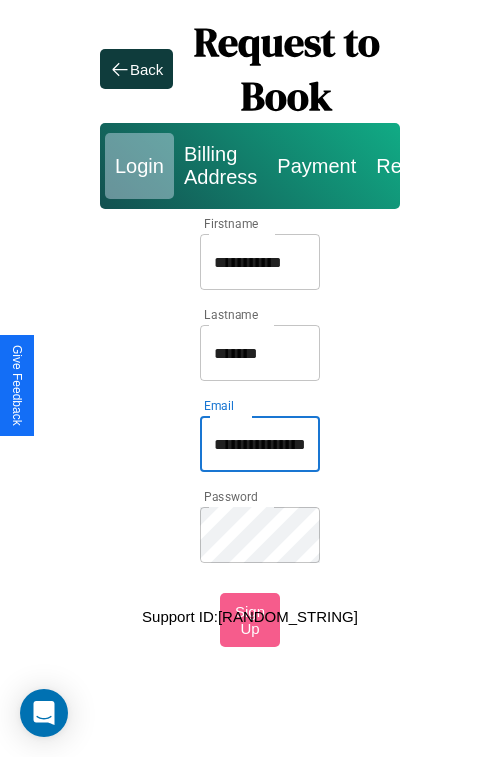 type on "**********" 